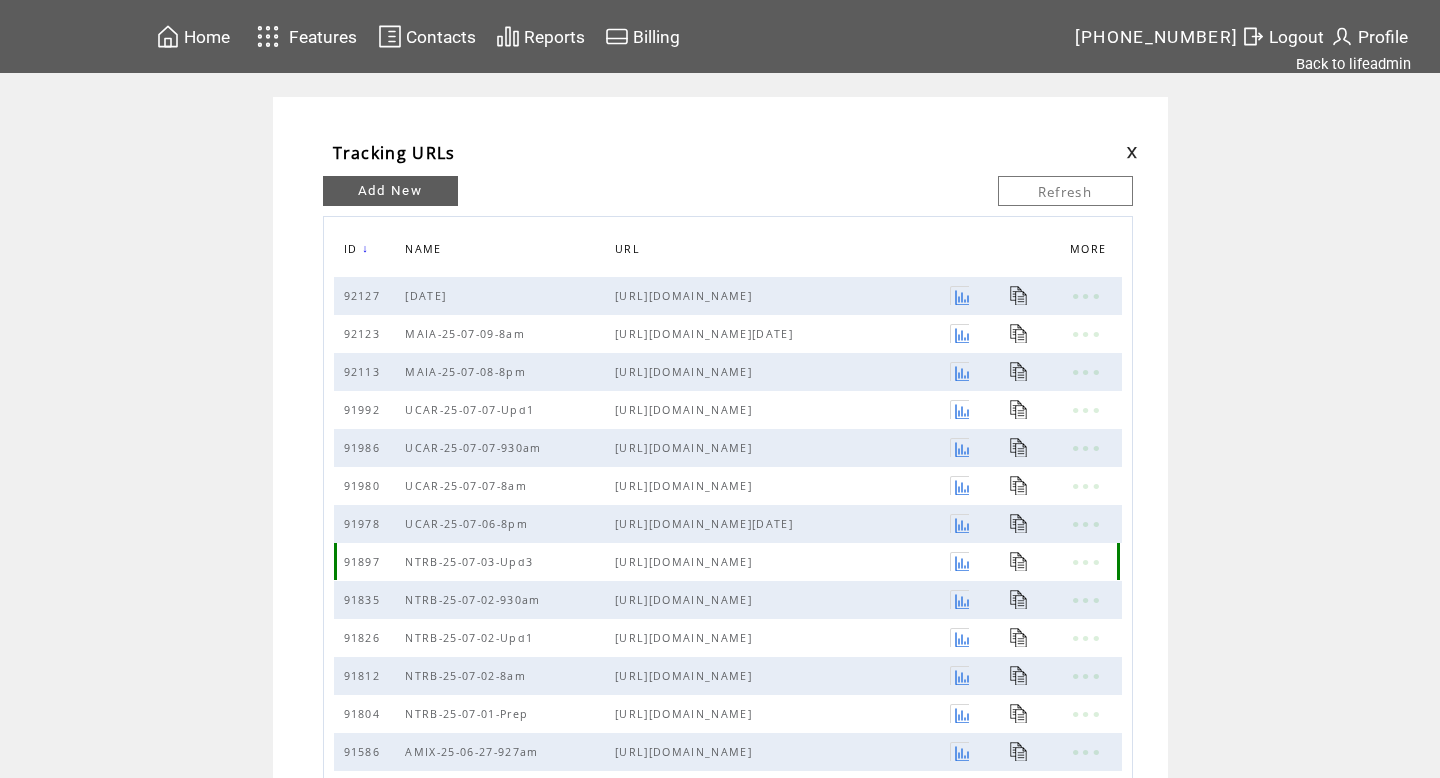 scroll, scrollTop: 0, scrollLeft: 0, axis: both 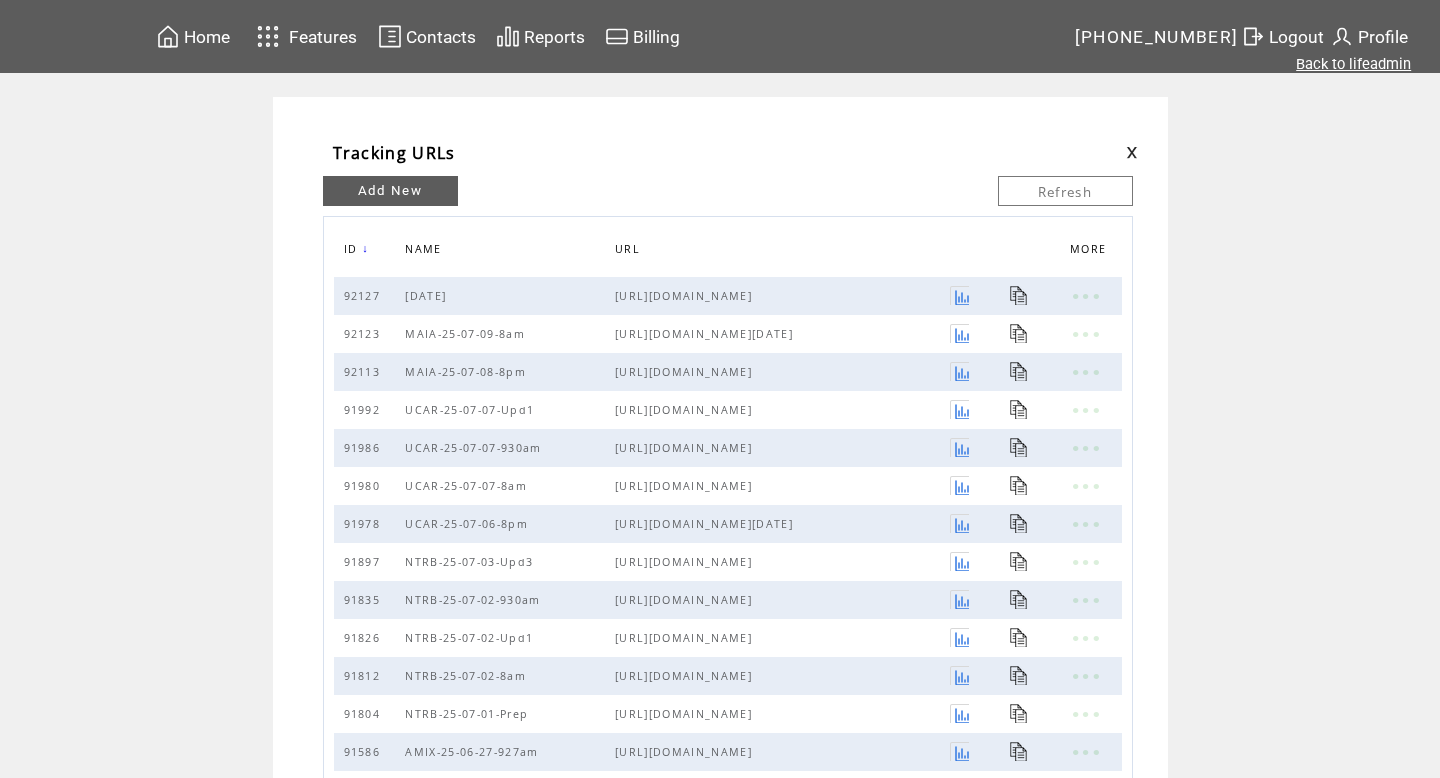 click on "Back to lifeadmin" at bounding box center (1353, 64) 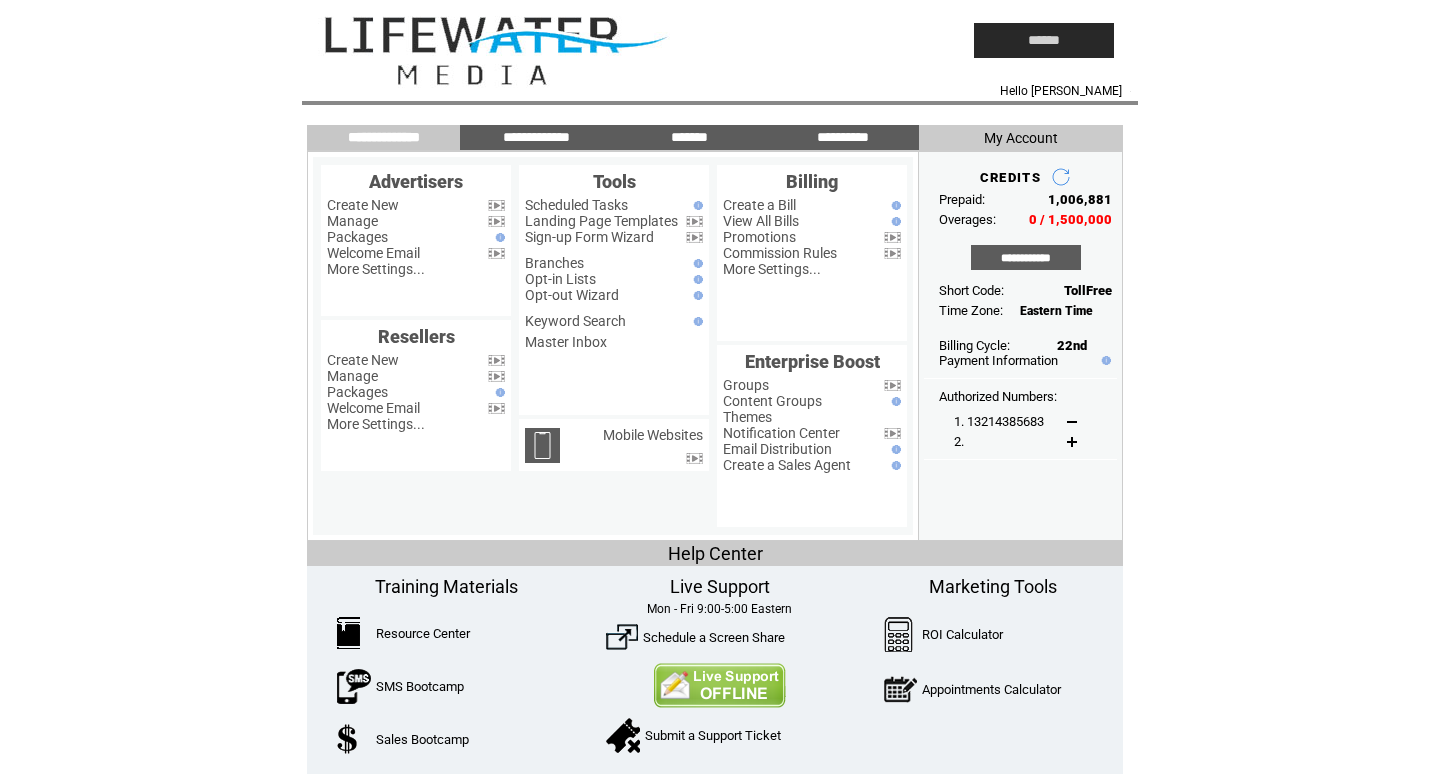 scroll, scrollTop: 0, scrollLeft: 0, axis: both 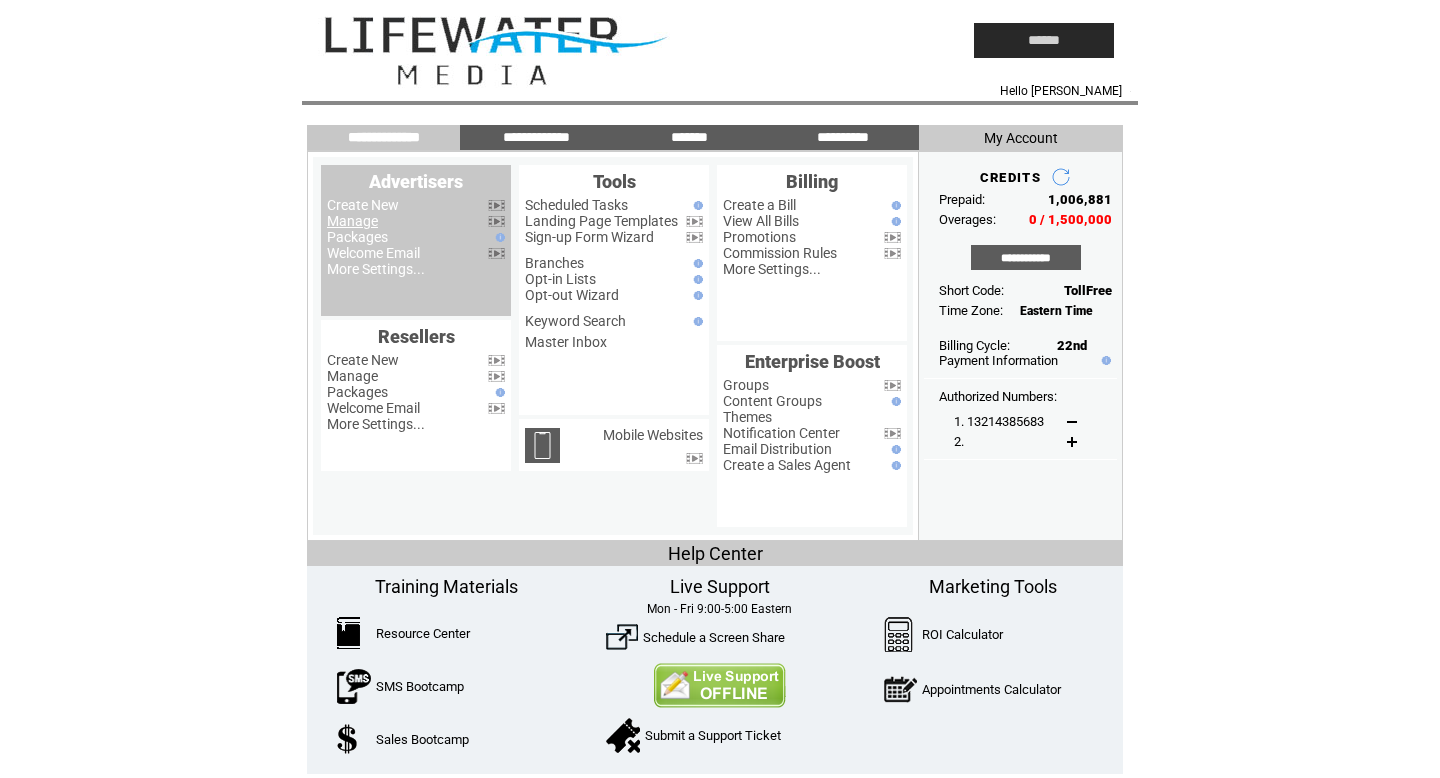 click on "Manage" at bounding box center (352, 221) 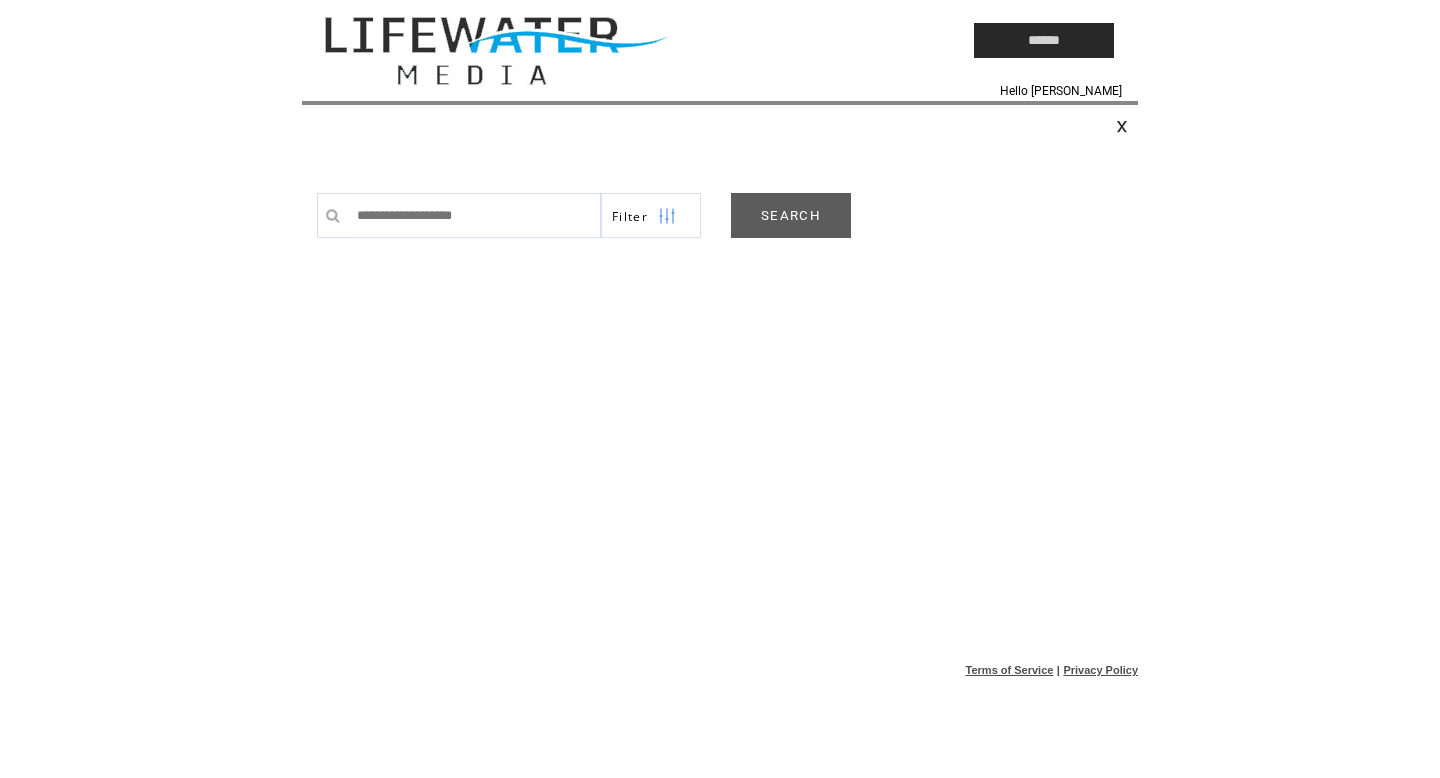 scroll, scrollTop: 0, scrollLeft: 0, axis: both 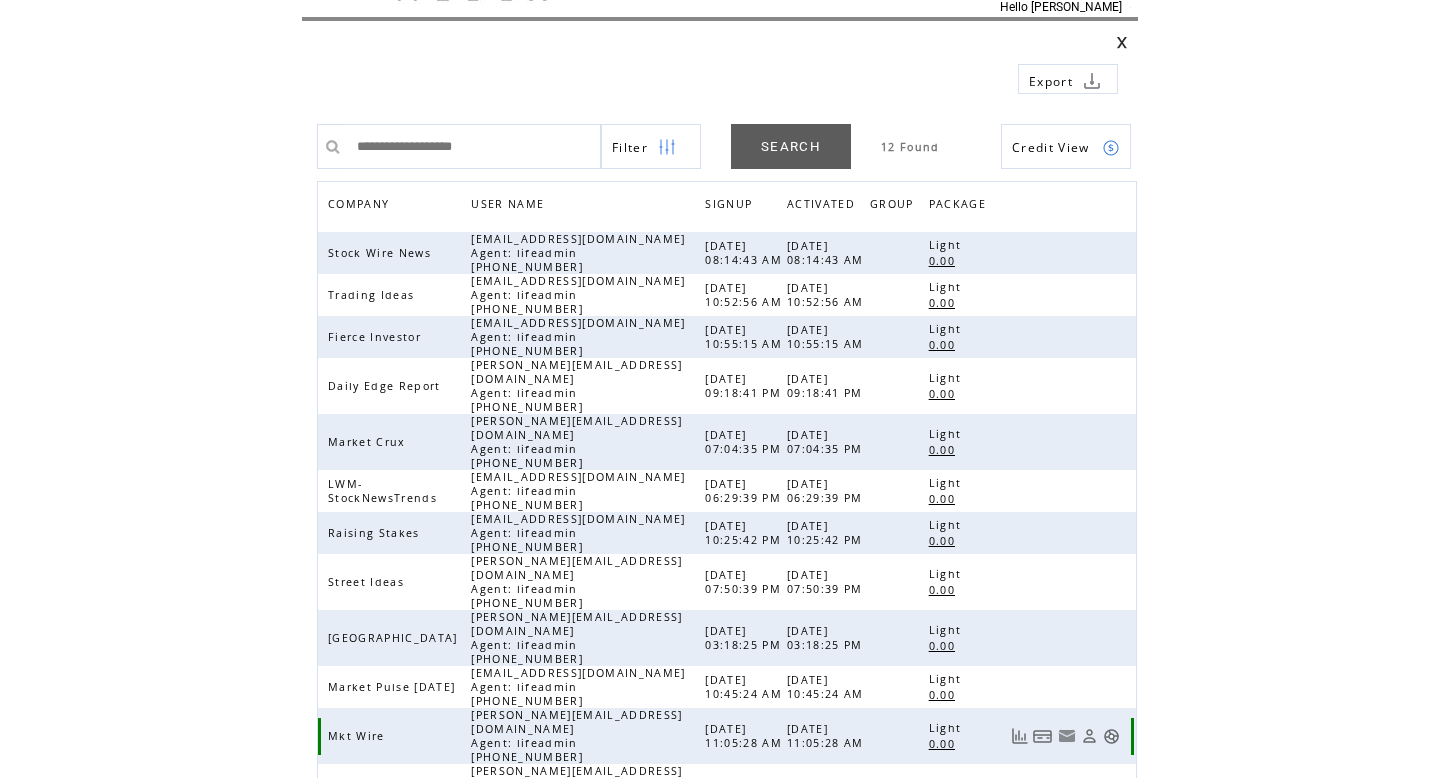 click at bounding box center (1111, 736) 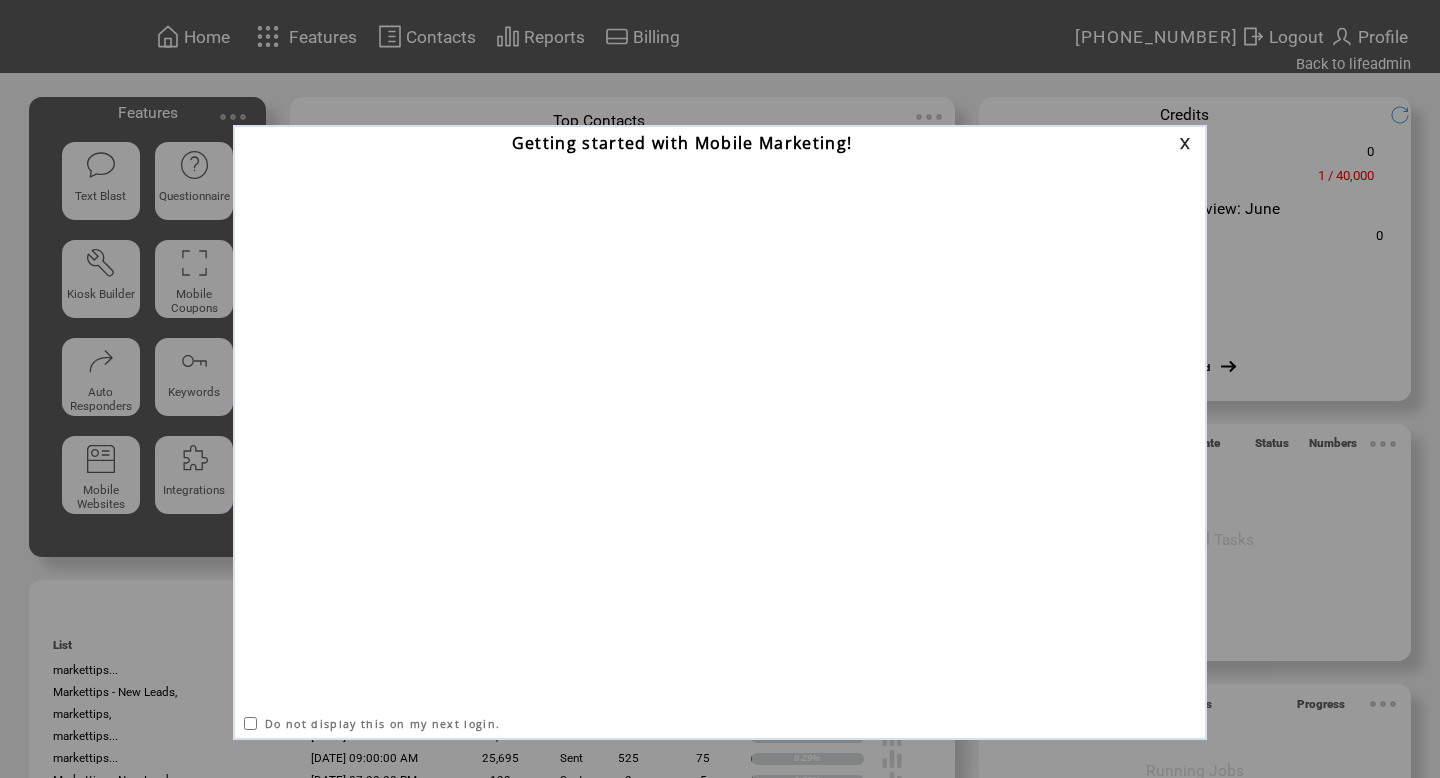 scroll, scrollTop: 0, scrollLeft: 0, axis: both 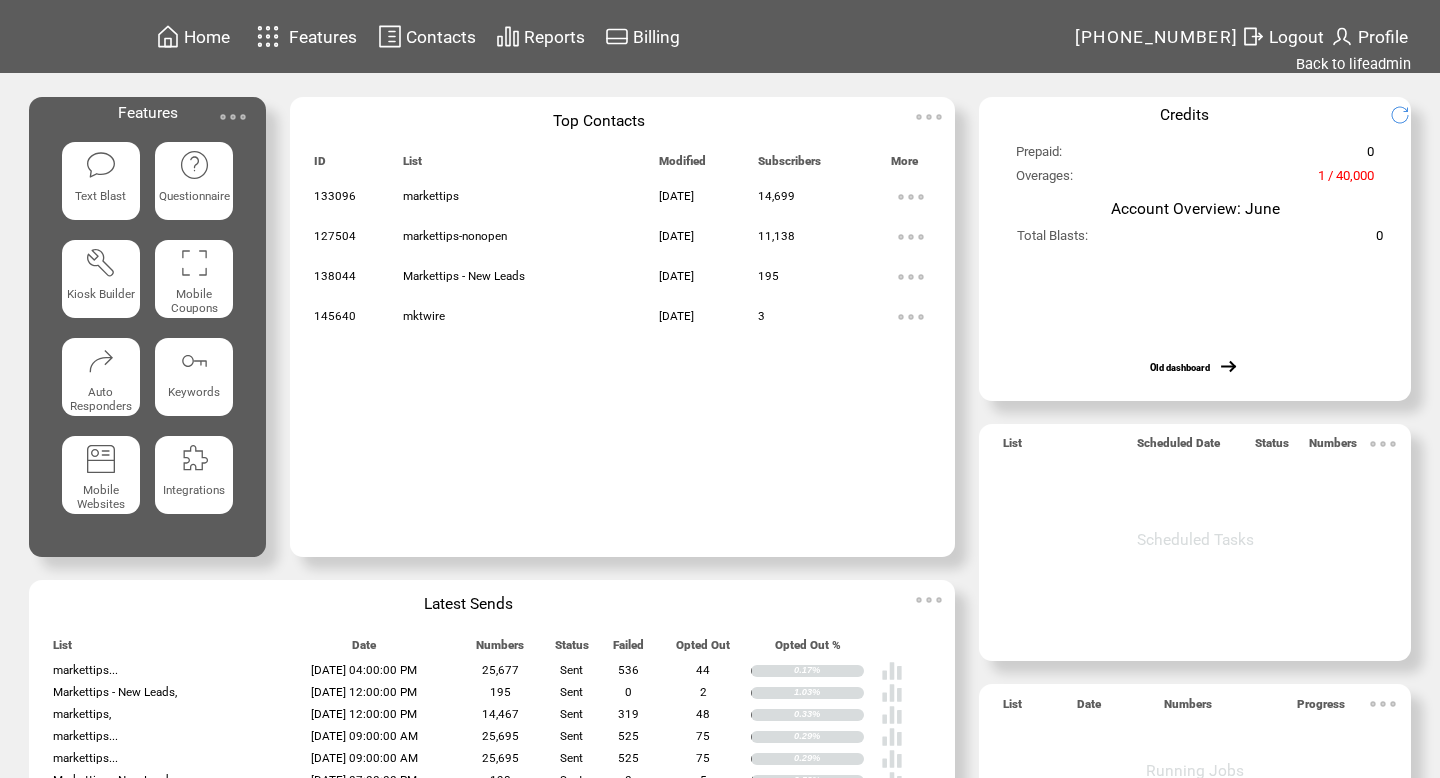 click on "Contacts" at bounding box center (441, 37) 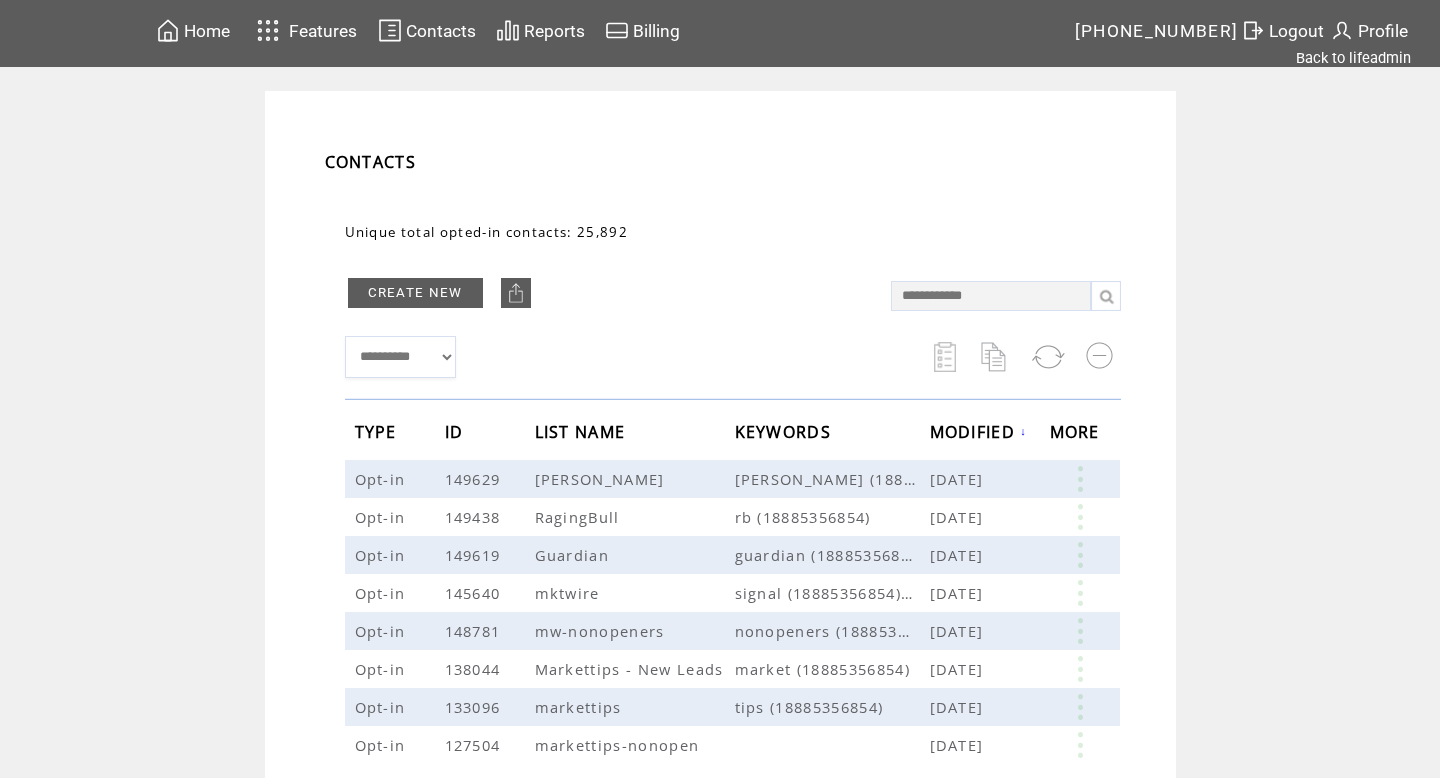 scroll, scrollTop: 0, scrollLeft: 0, axis: both 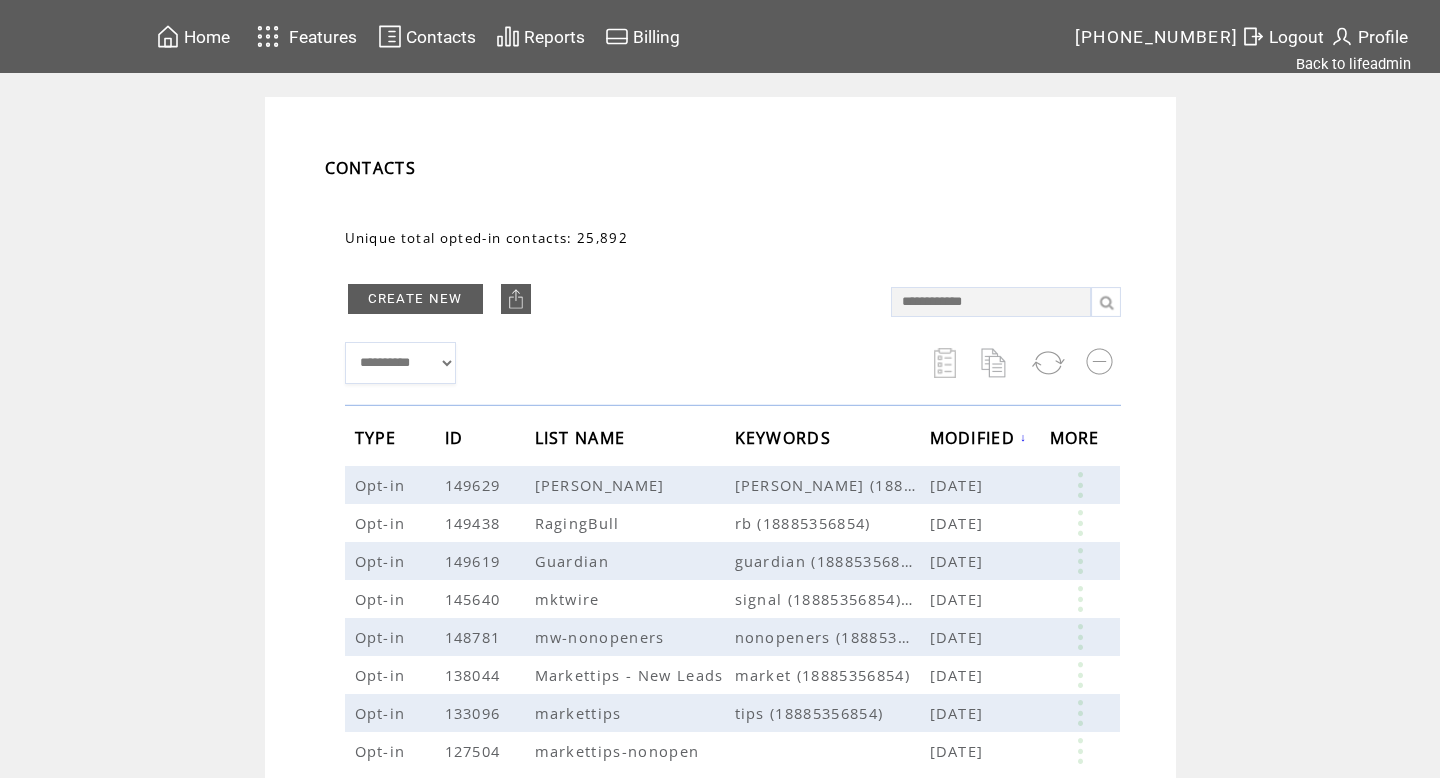 click on "Profile" at bounding box center (1383, 37) 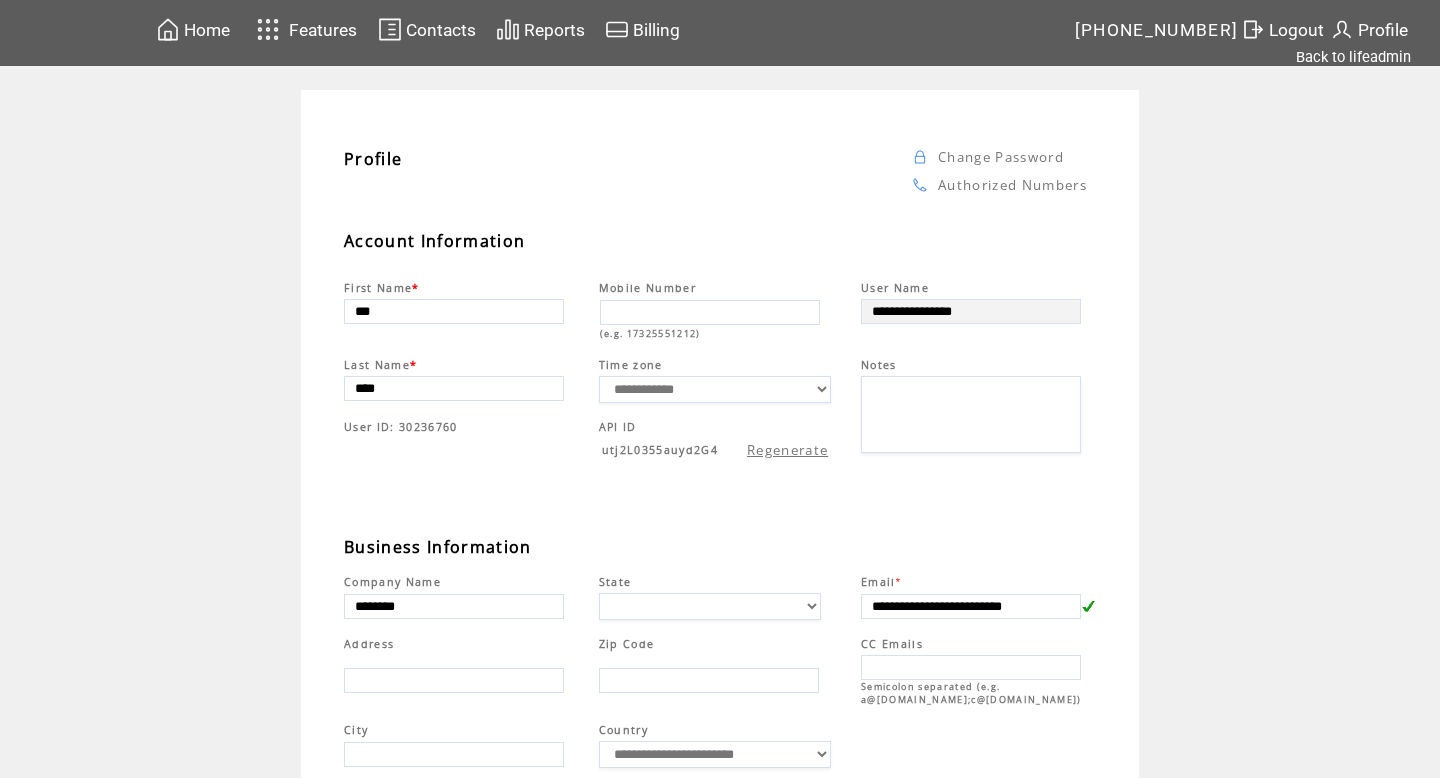 scroll, scrollTop: 0, scrollLeft: 0, axis: both 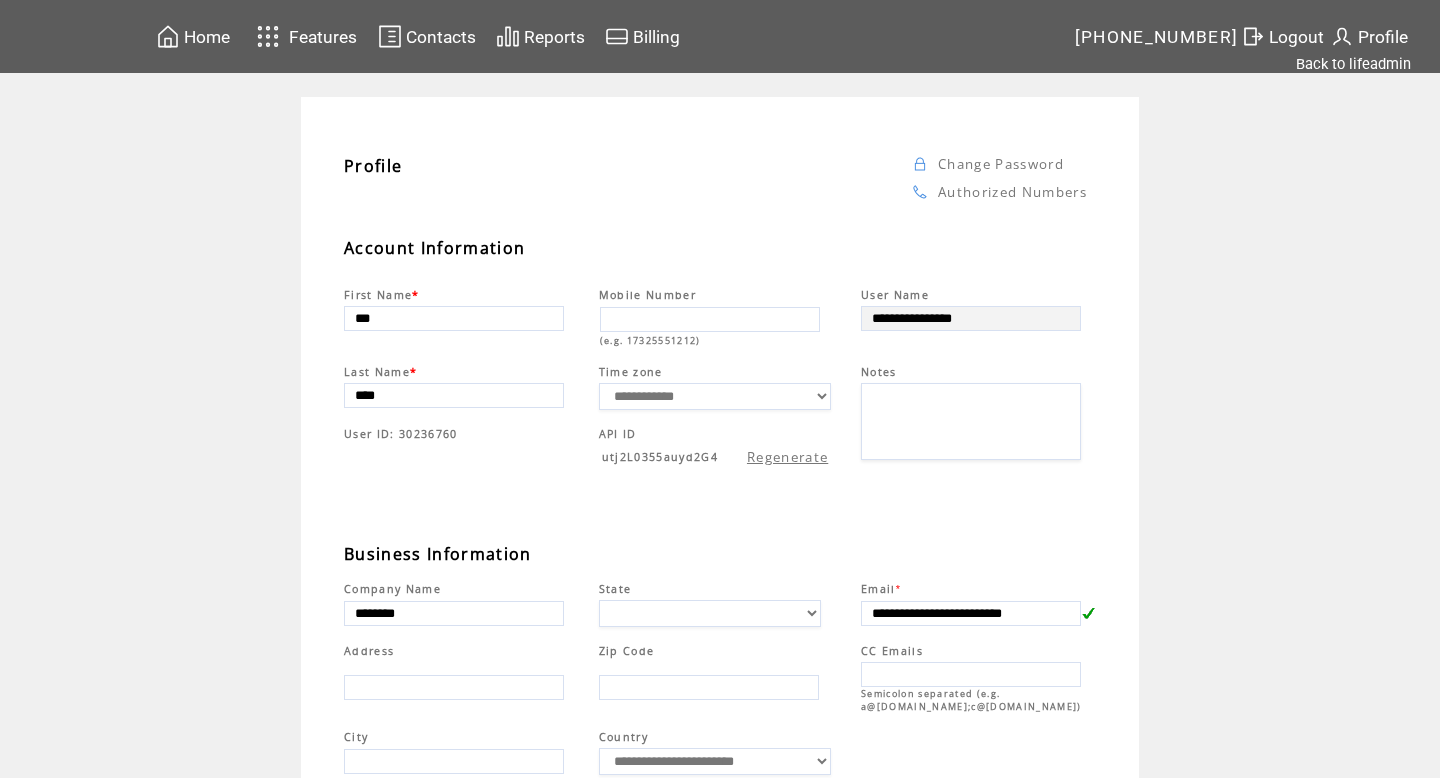 click on "Features" at bounding box center [323, 37] 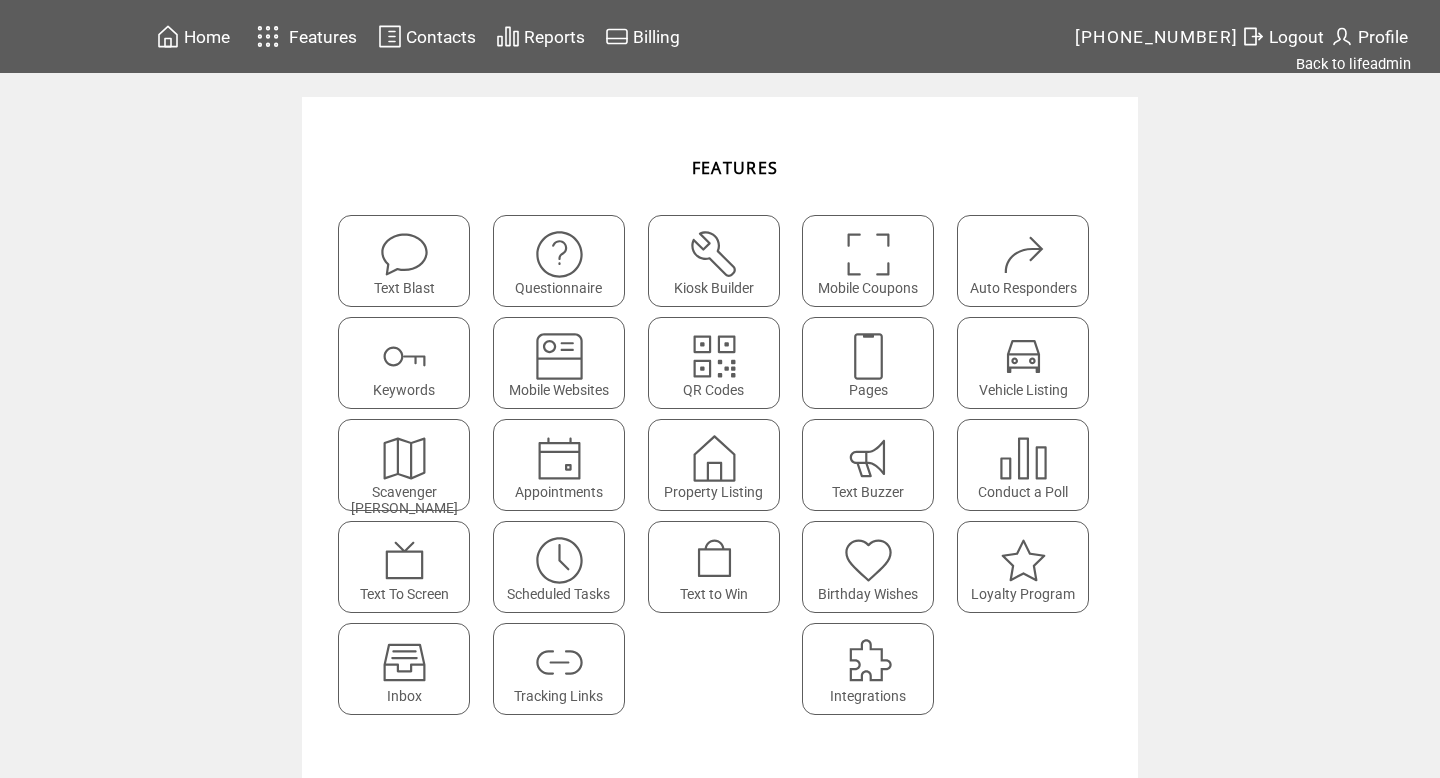 scroll, scrollTop: 0, scrollLeft: 0, axis: both 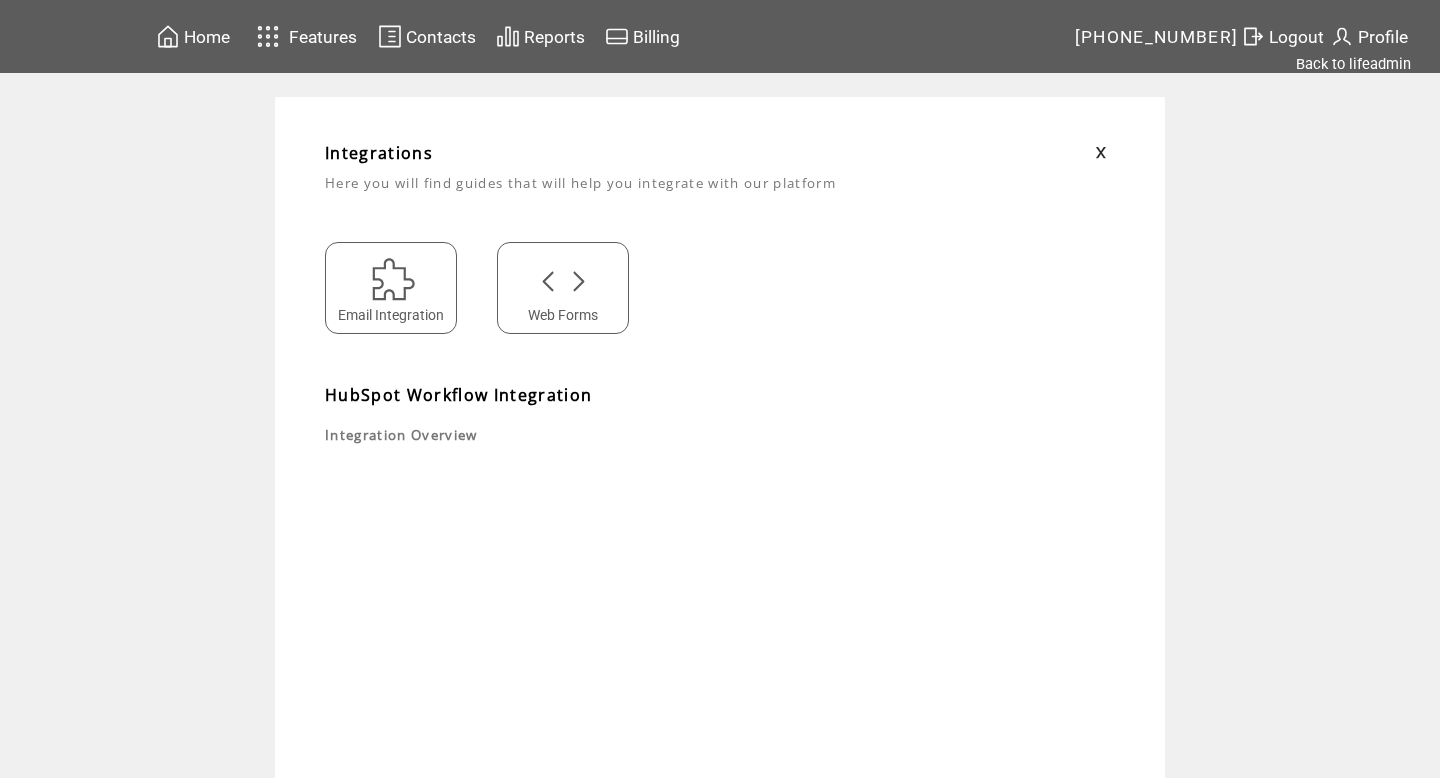 click on "Profile" at bounding box center (1383, 37) 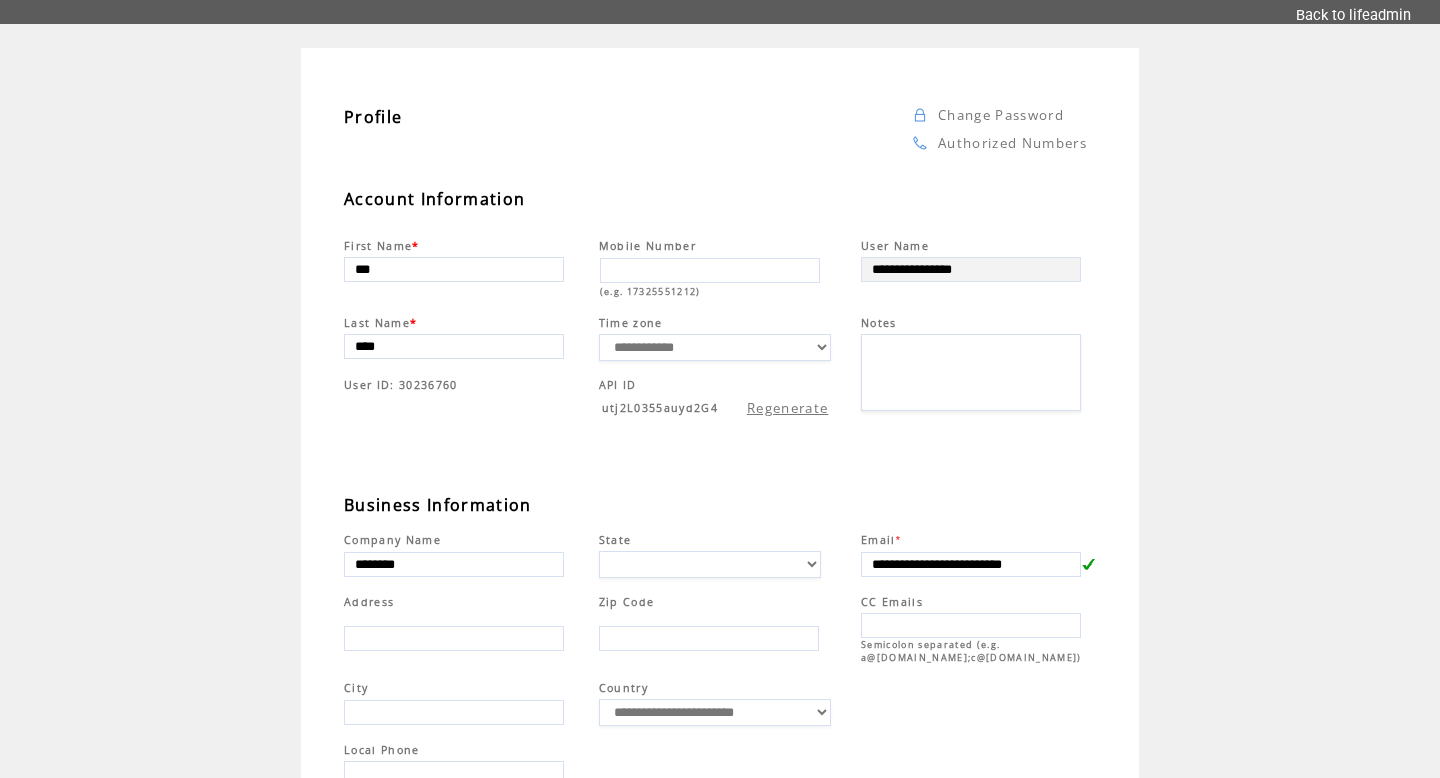 scroll, scrollTop: 0, scrollLeft: 0, axis: both 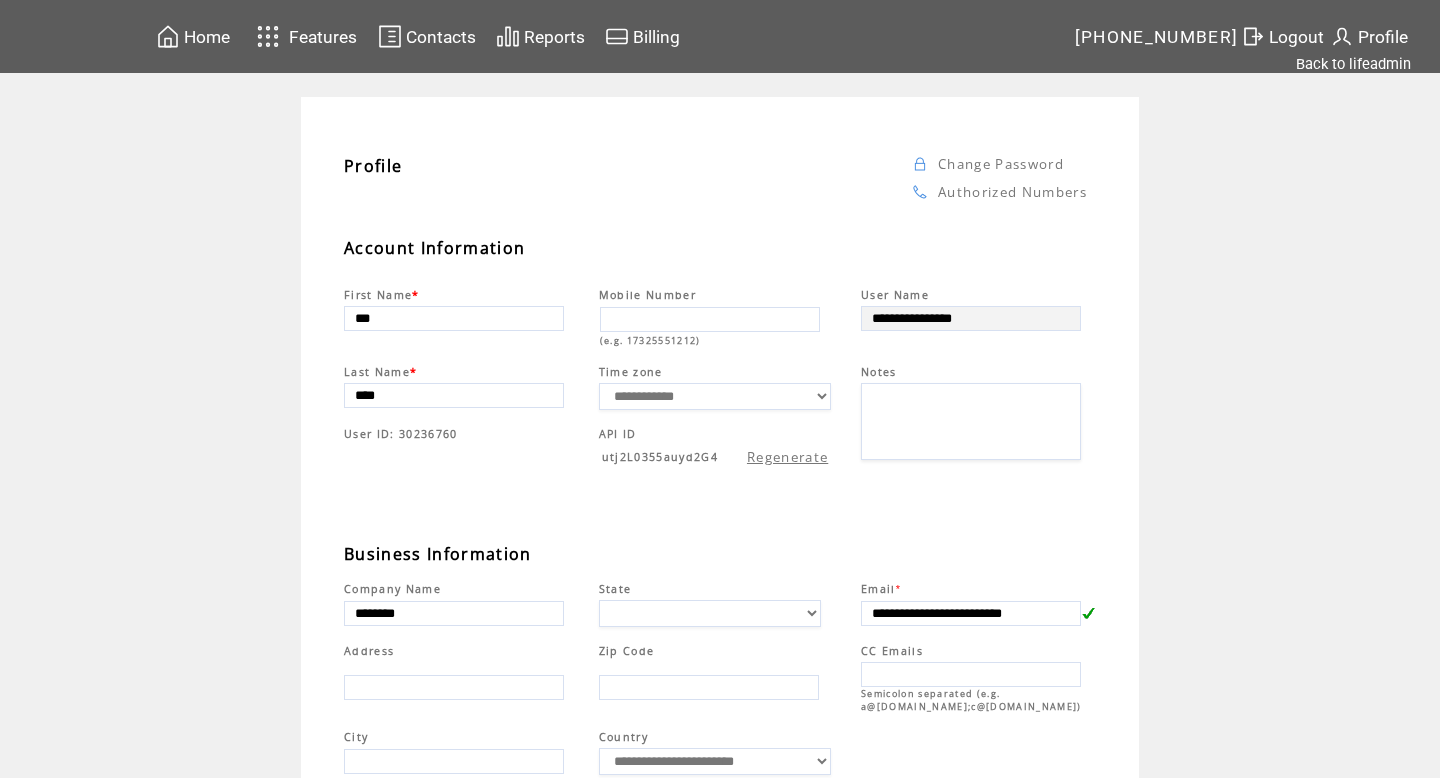 click on "Home" at bounding box center [207, 36] 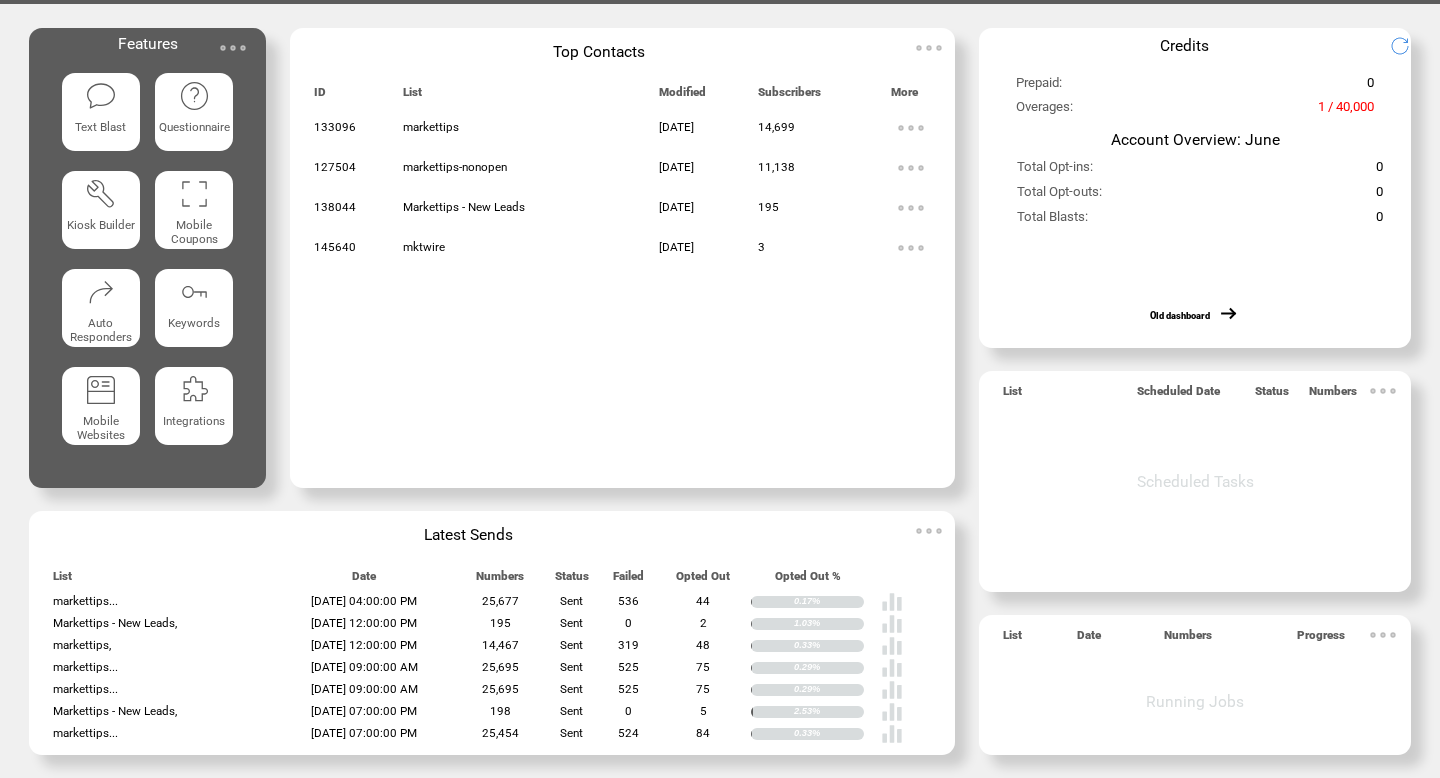scroll, scrollTop: 0, scrollLeft: 0, axis: both 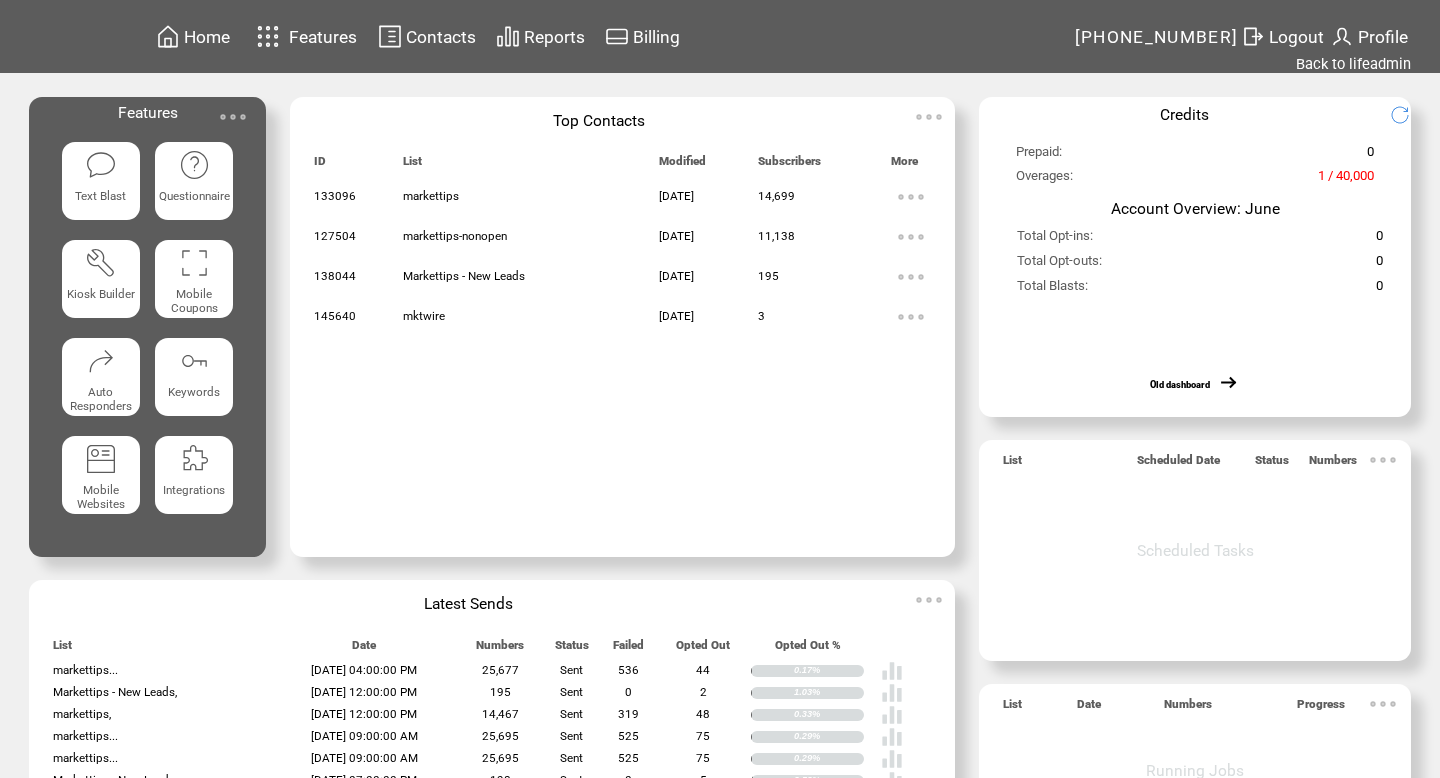 click on "Features" at bounding box center (323, 37) 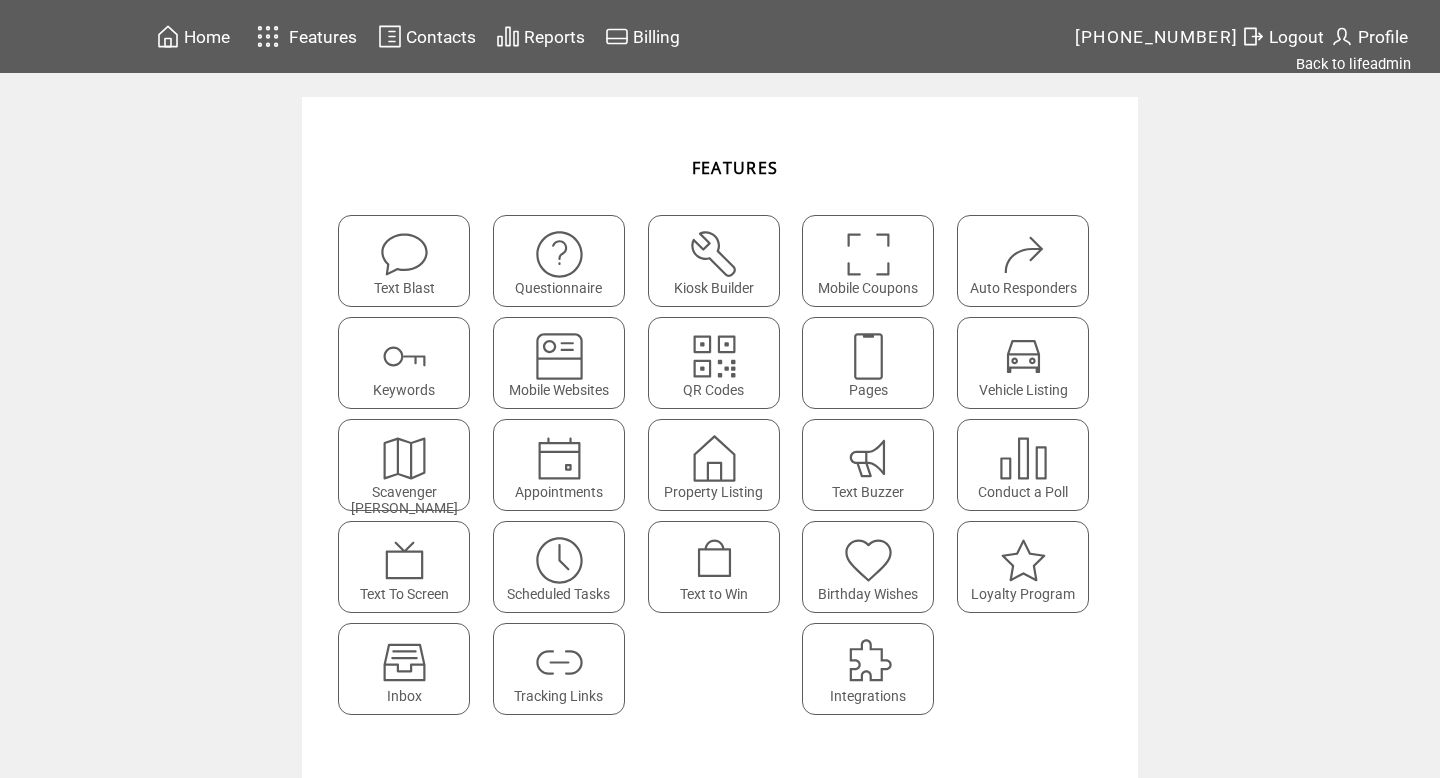 scroll, scrollTop: 0, scrollLeft: 0, axis: both 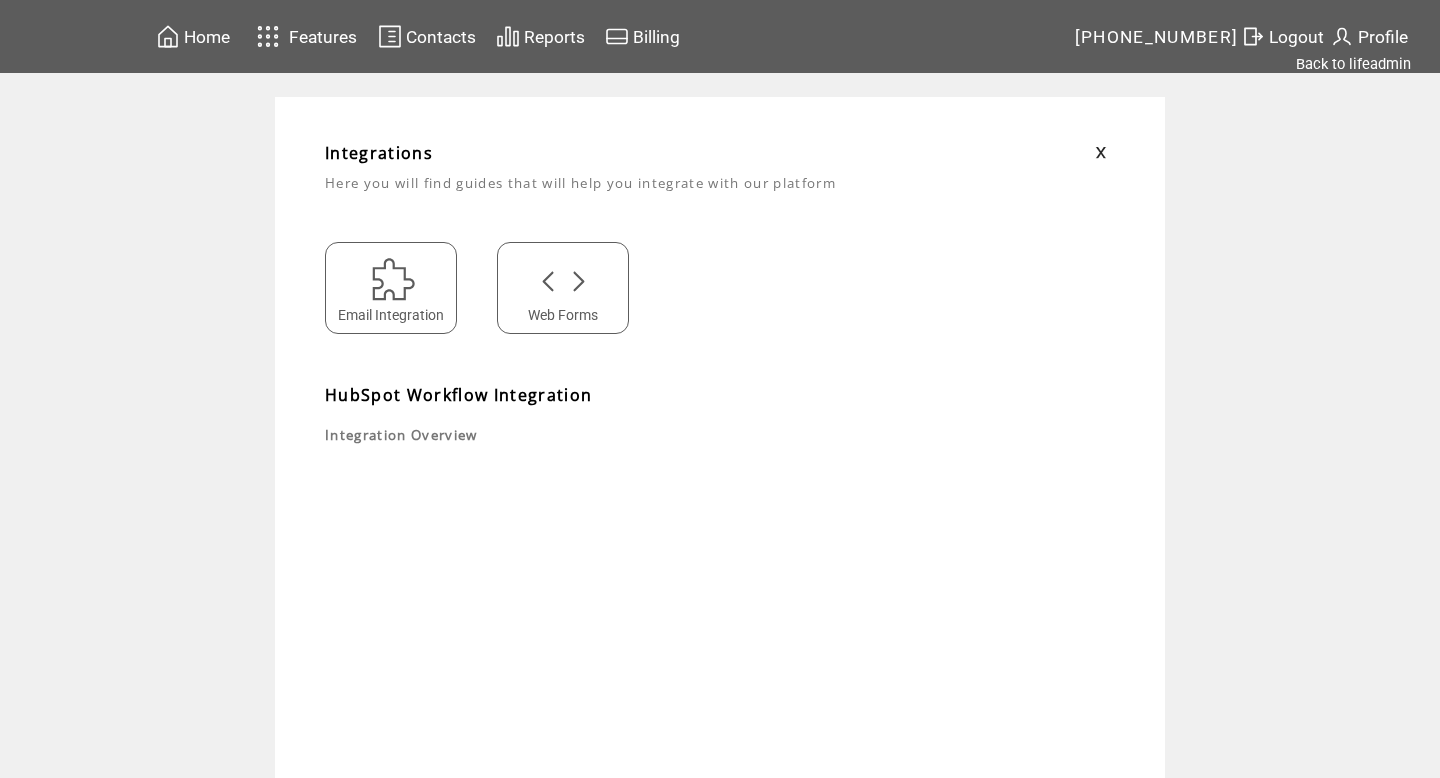 click on "Email Integration" at bounding box center (391, 288) 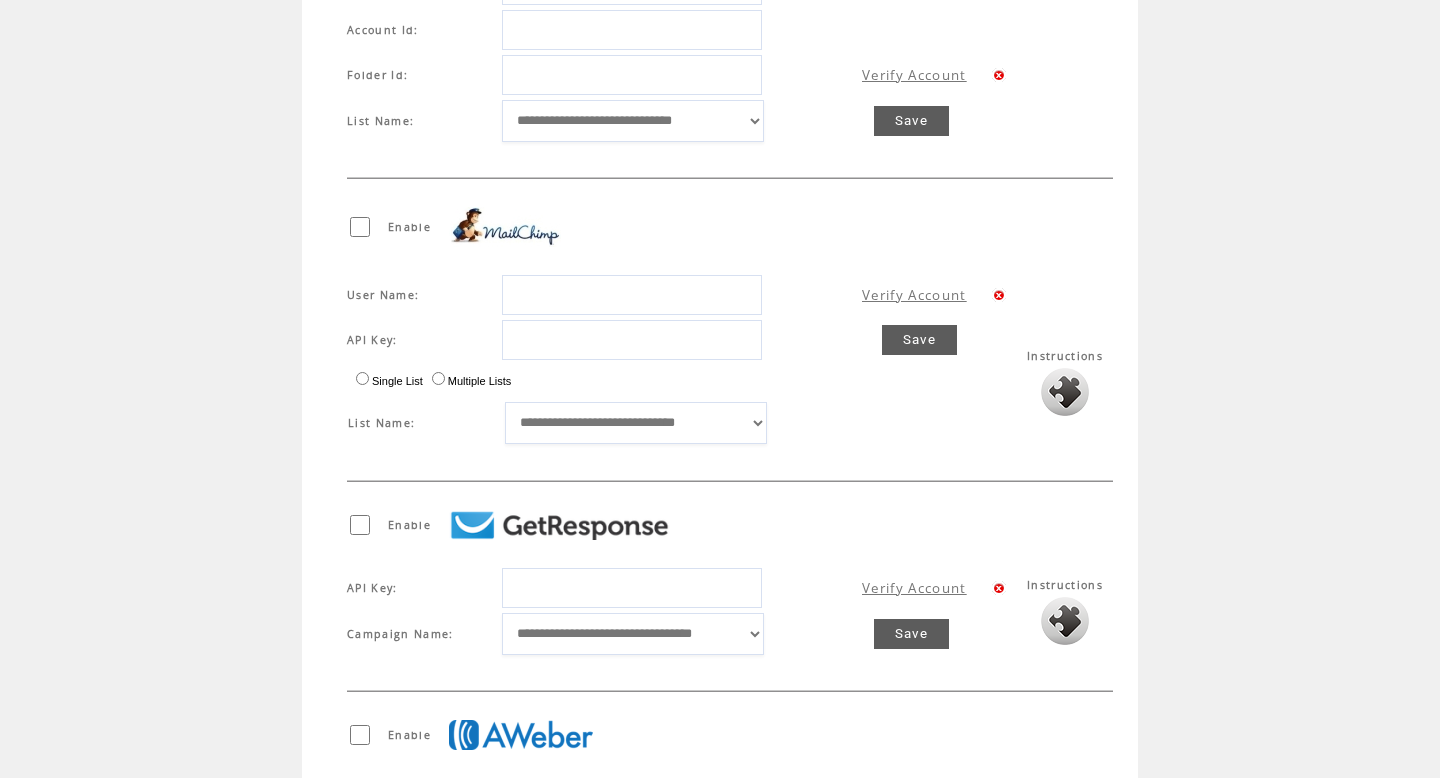 scroll, scrollTop: 0, scrollLeft: 0, axis: both 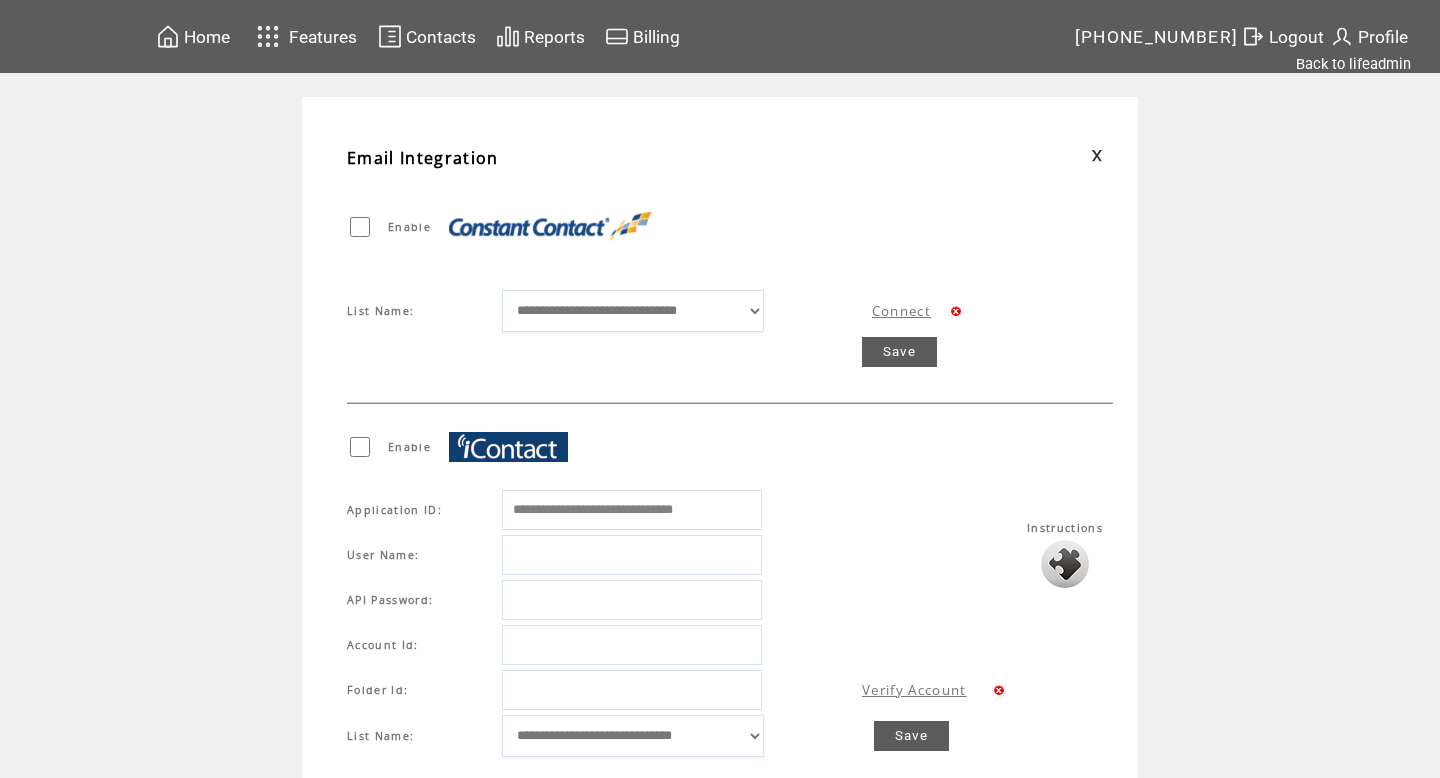 click at bounding box center [168, 36] 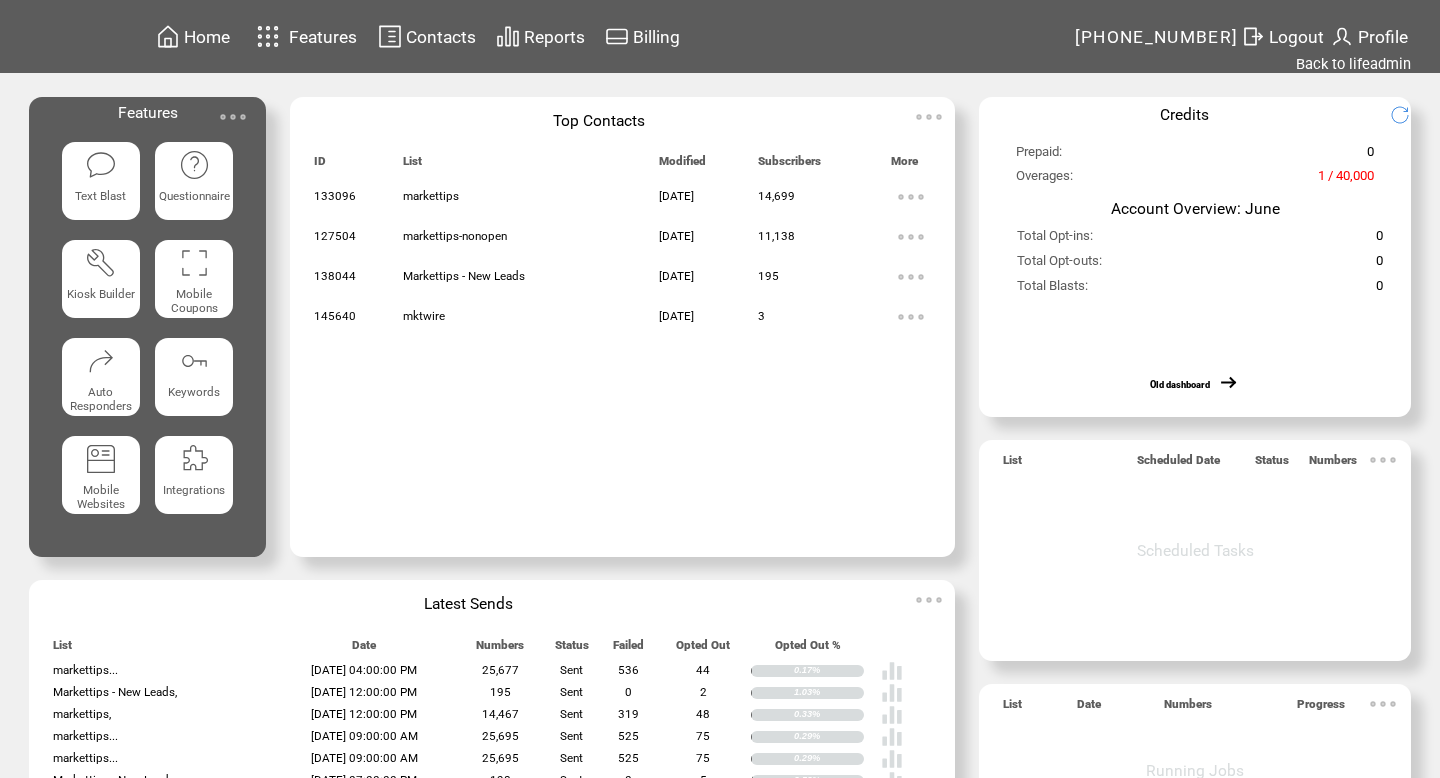 scroll, scrollTop: 0, scrollLeft: 0, axis: both 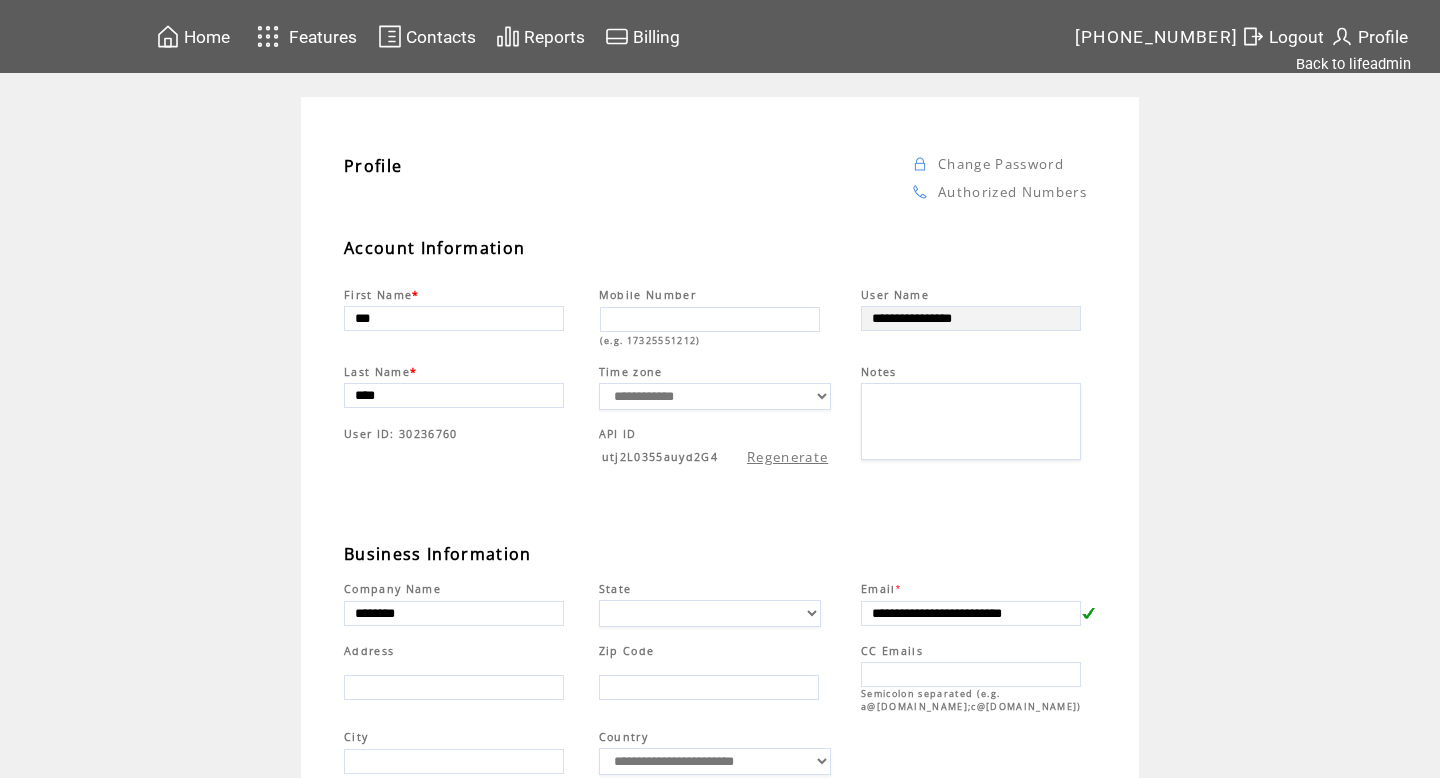 click on "utj2L0355auyd2G4" at bounding box center (660, 457) 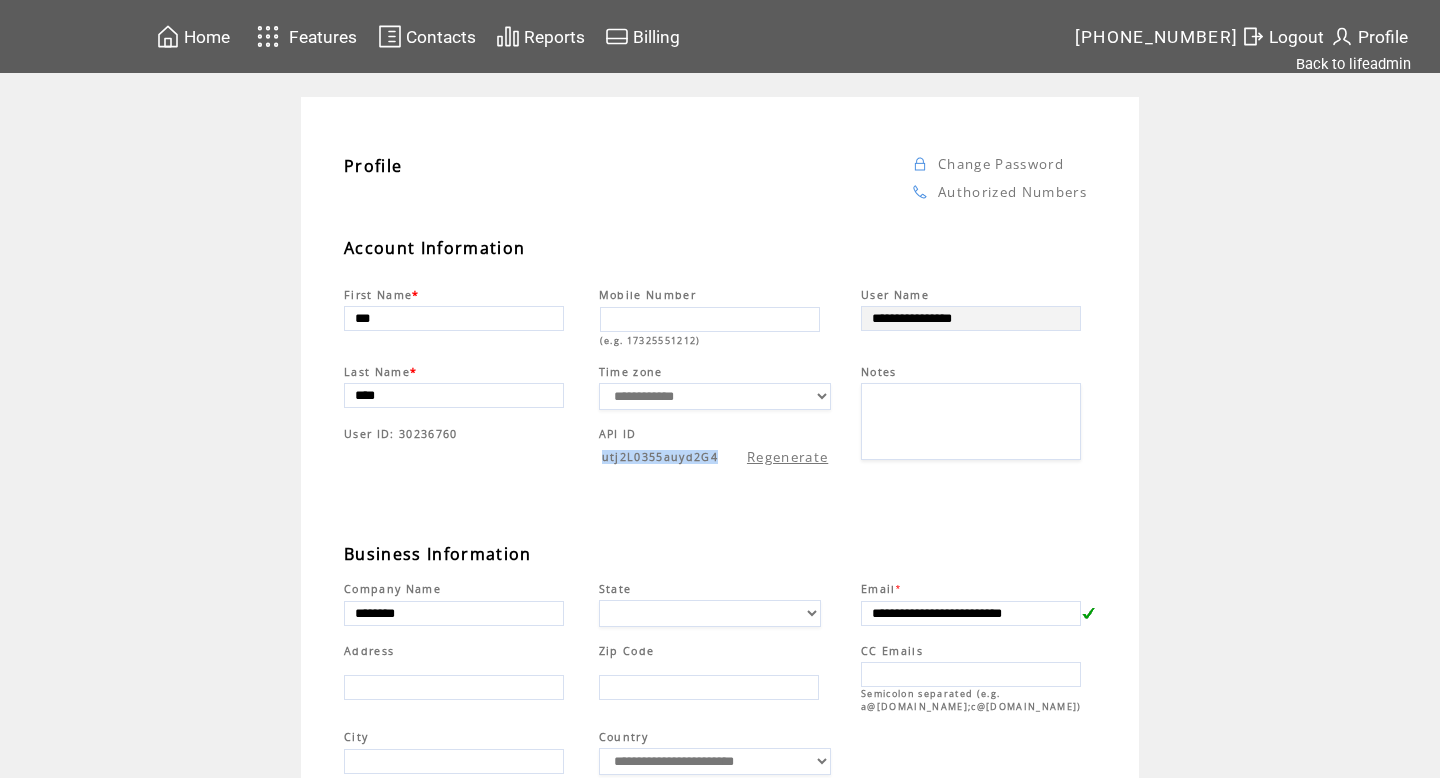 click on "utj2L0355auyd2G4" at bounding box center (660, 457) 